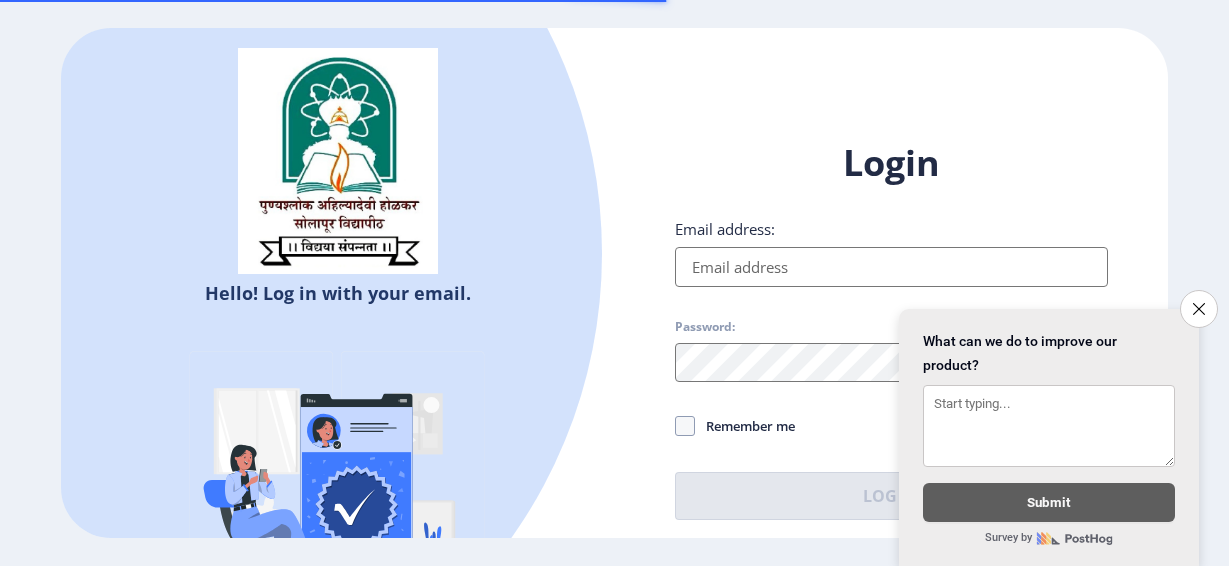 scroll, scrollTop: 0, scrollLeft: 0, axis: both 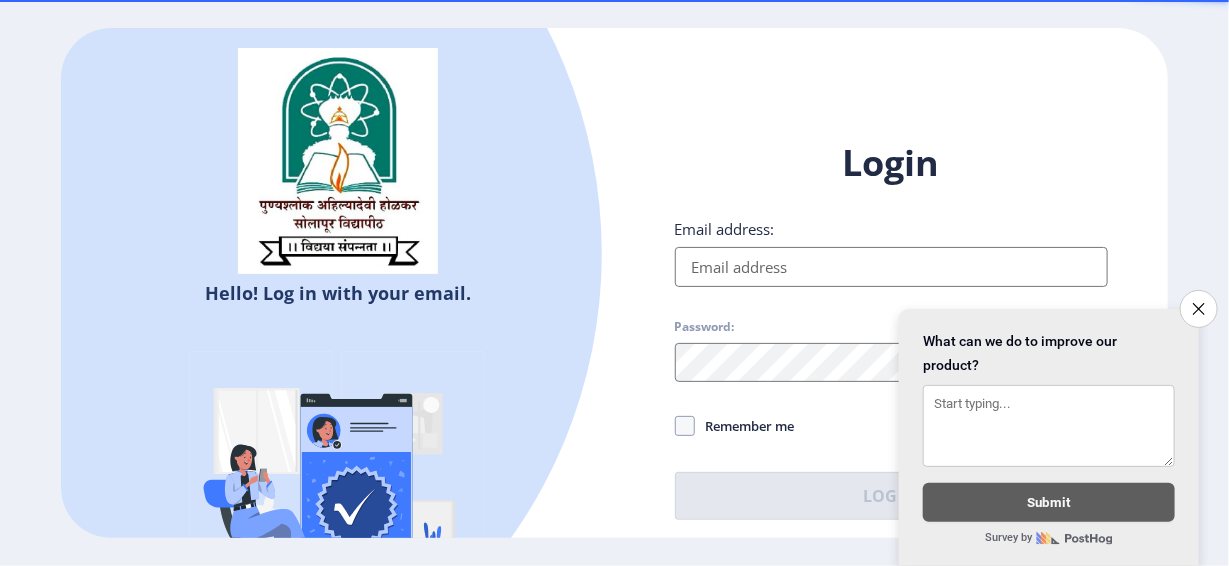 type on "[EMAIL_ADDRESS][DOMAIN_NAME]" 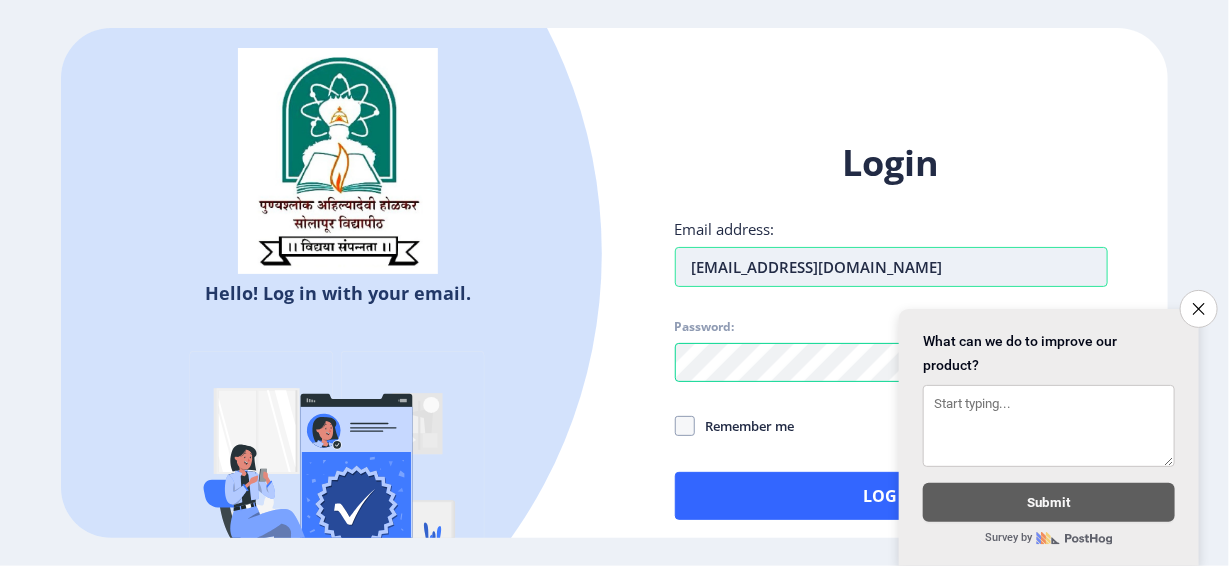 click on "[EMAIL_ADDRESS][DOMAIN_NAME]" at bounding box center [891, 267] 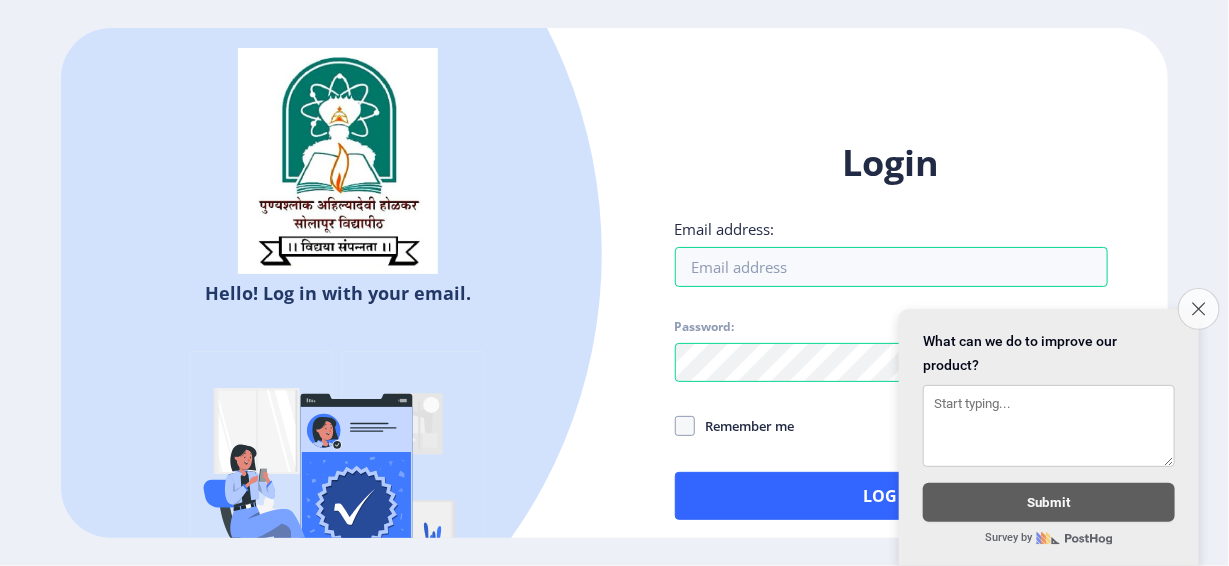 click on "Close survey" at bounding box center [1199, 309] 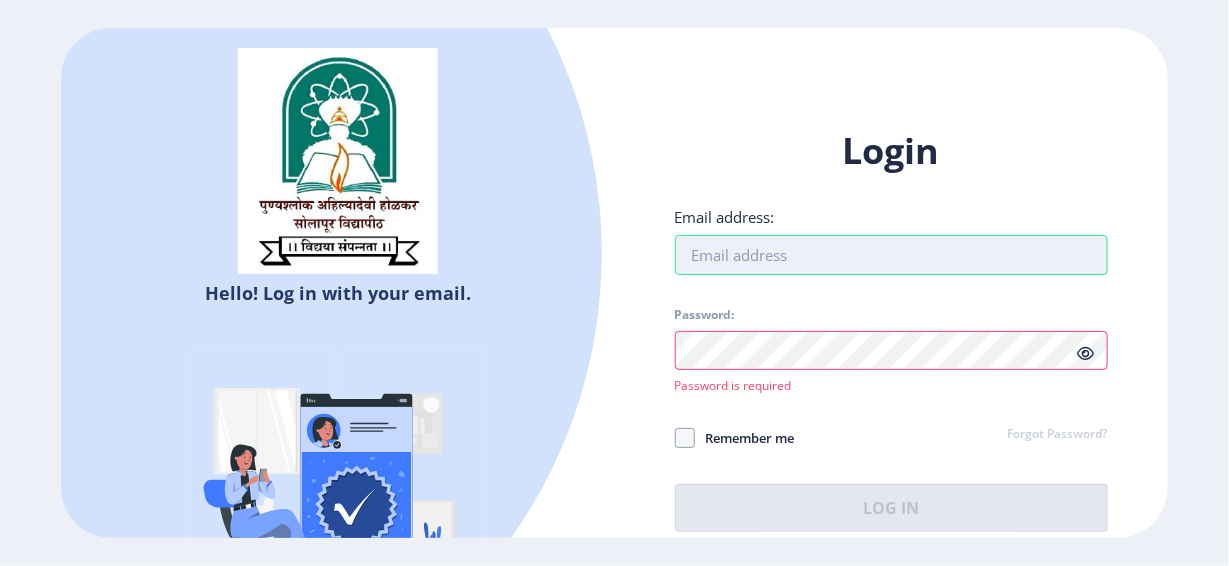 drag, startPoint x: 716, startPoint y: 286, endPoint x: 718, endPoint y: 273, distance: 13.152946 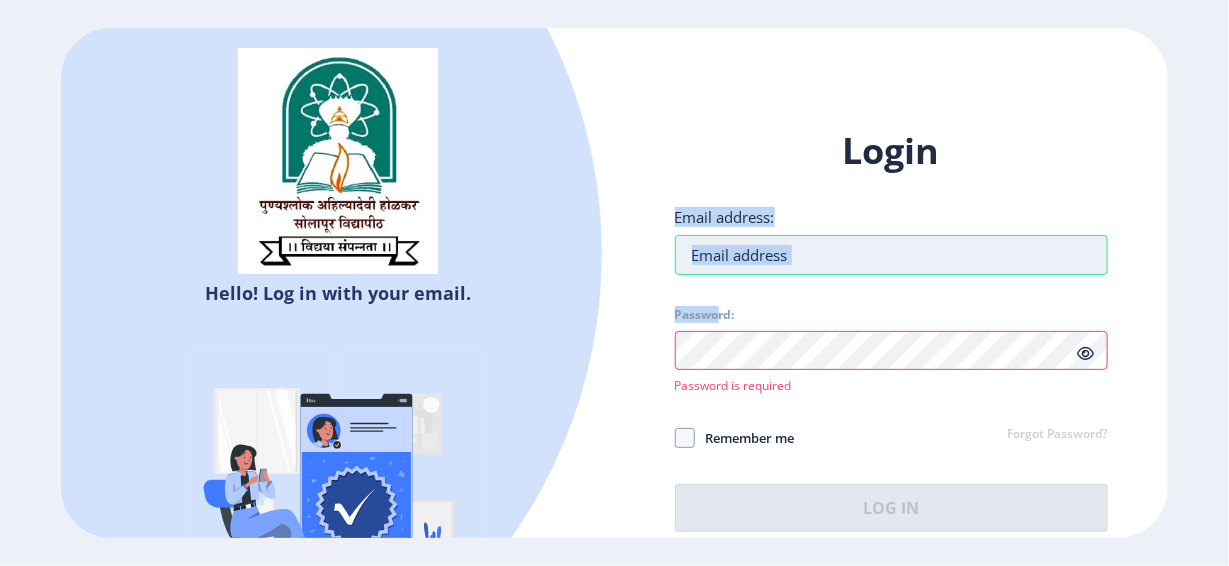 click on "Email address:" at bounding box center (891, 255) 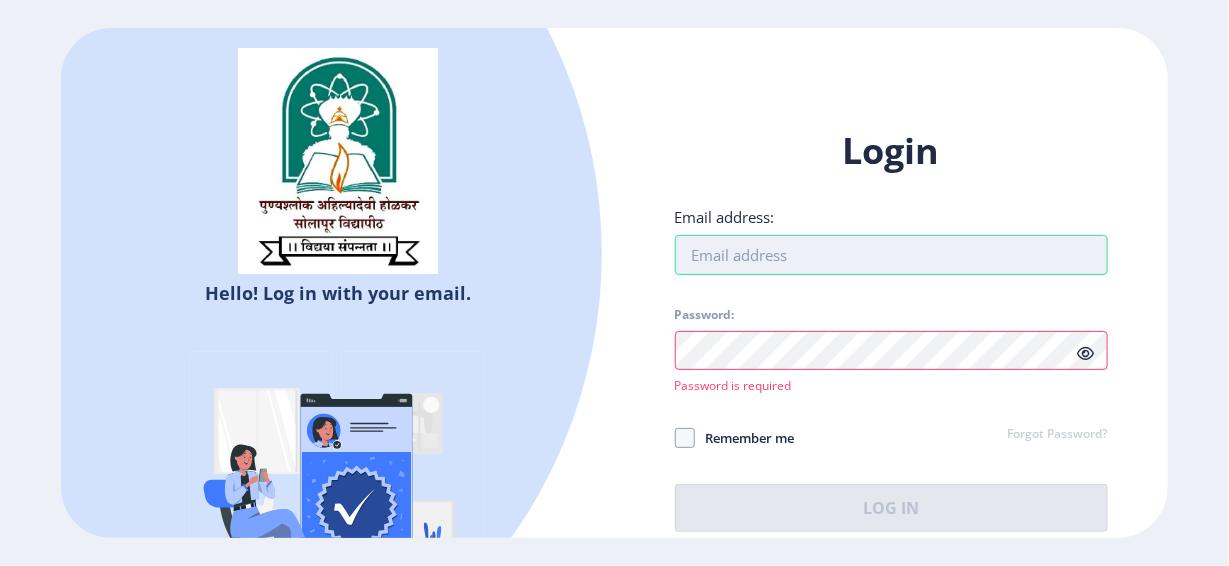 click on "Email address:" at bounding box center [891, 255] 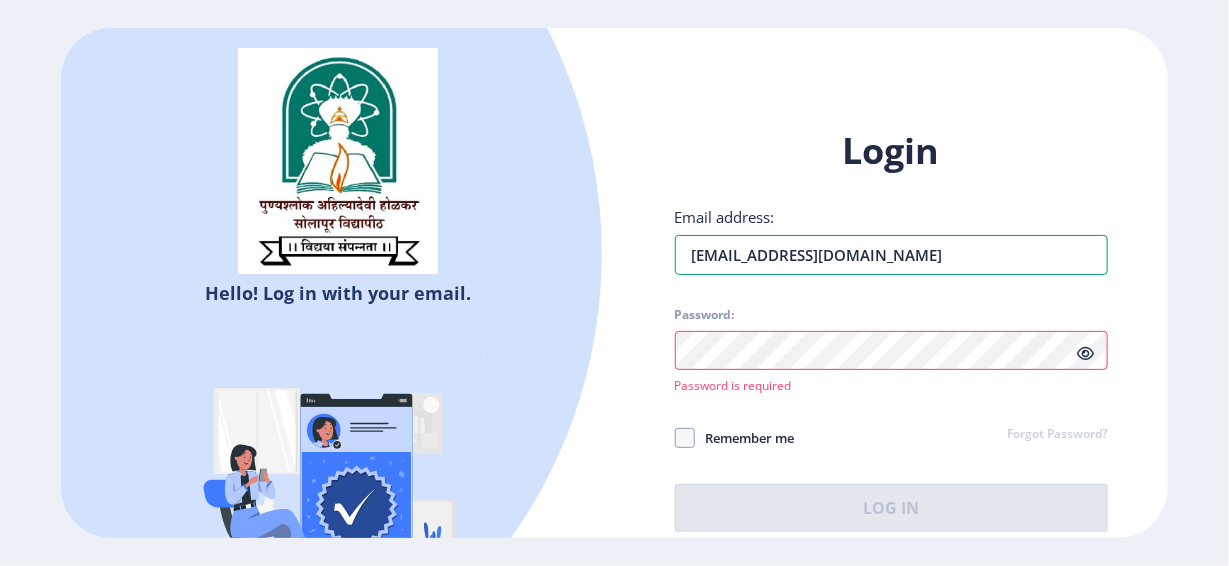 type on "[EMAIL_ADDRESS][DOMAIN_NAME]" 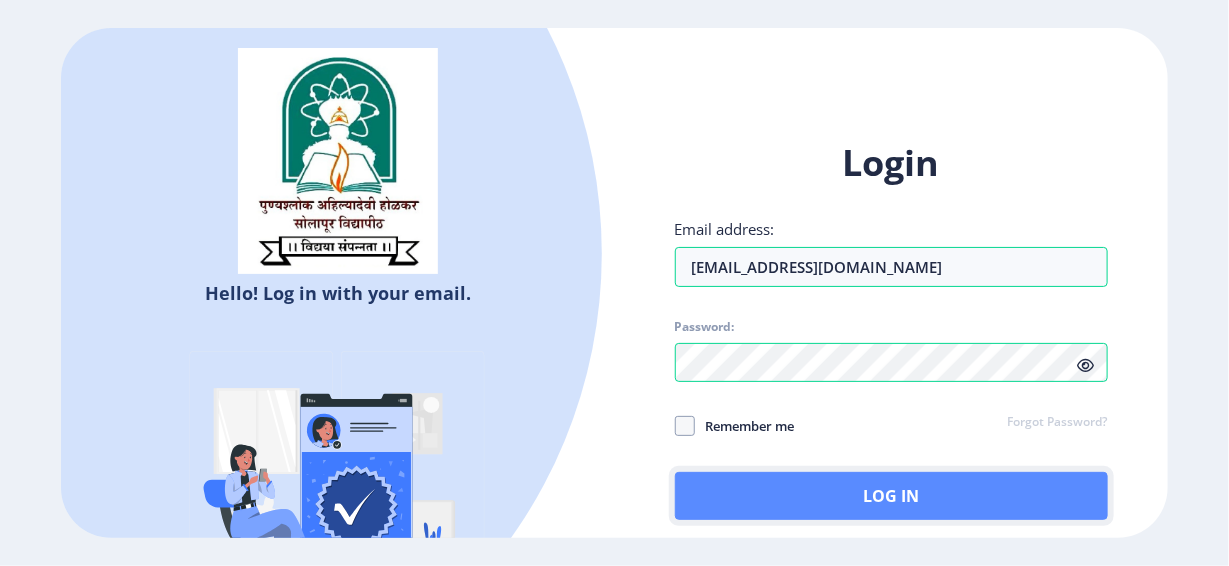 click on "Log In" 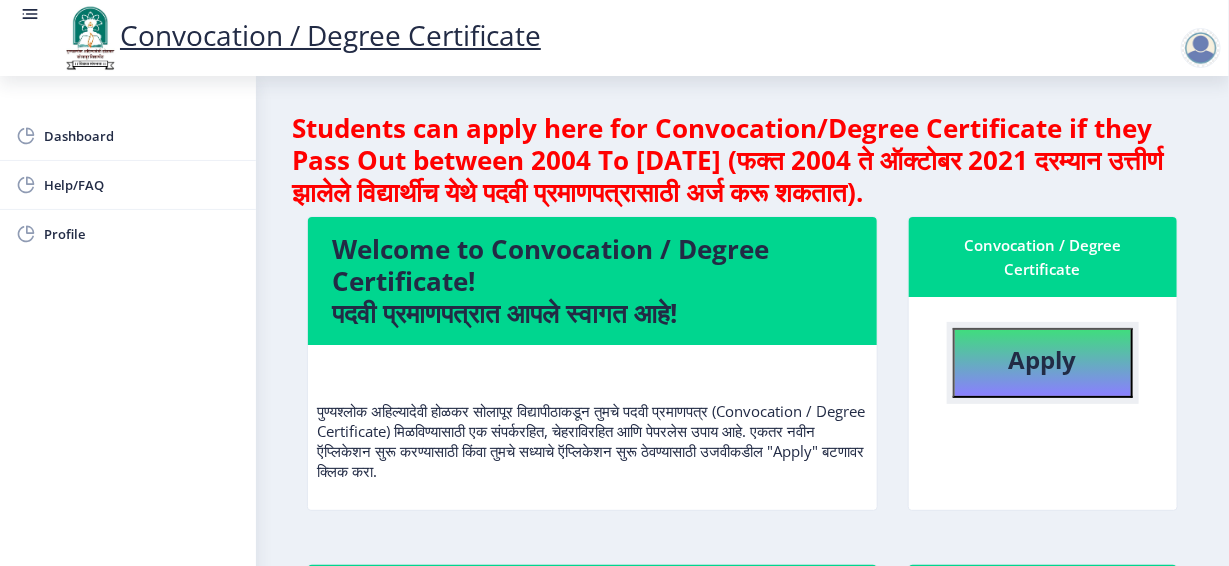 click on "Apply" 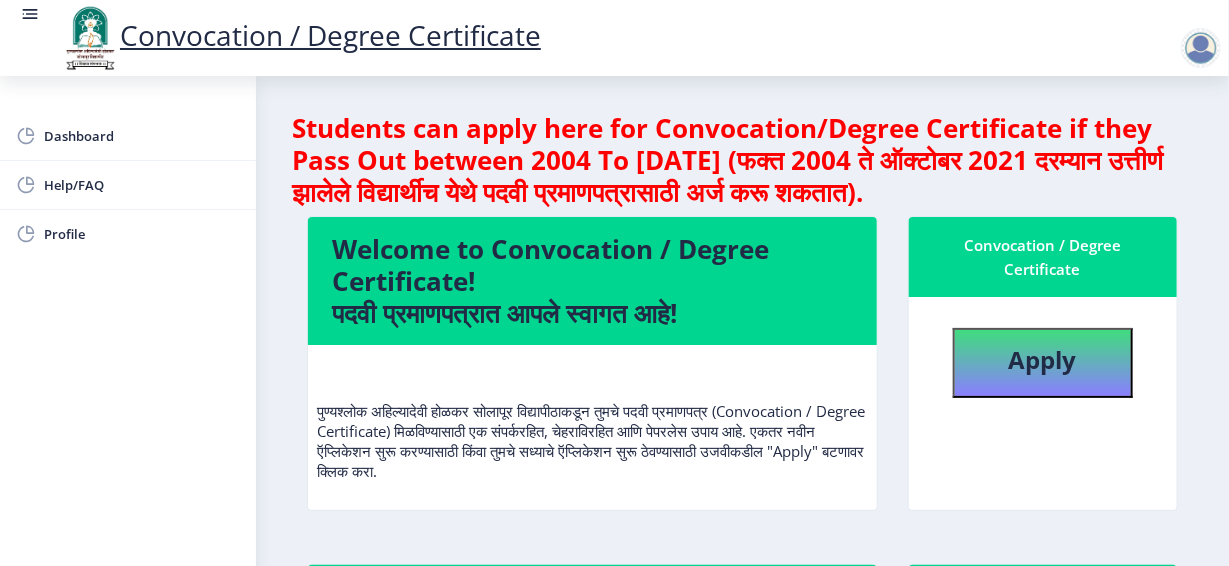 select 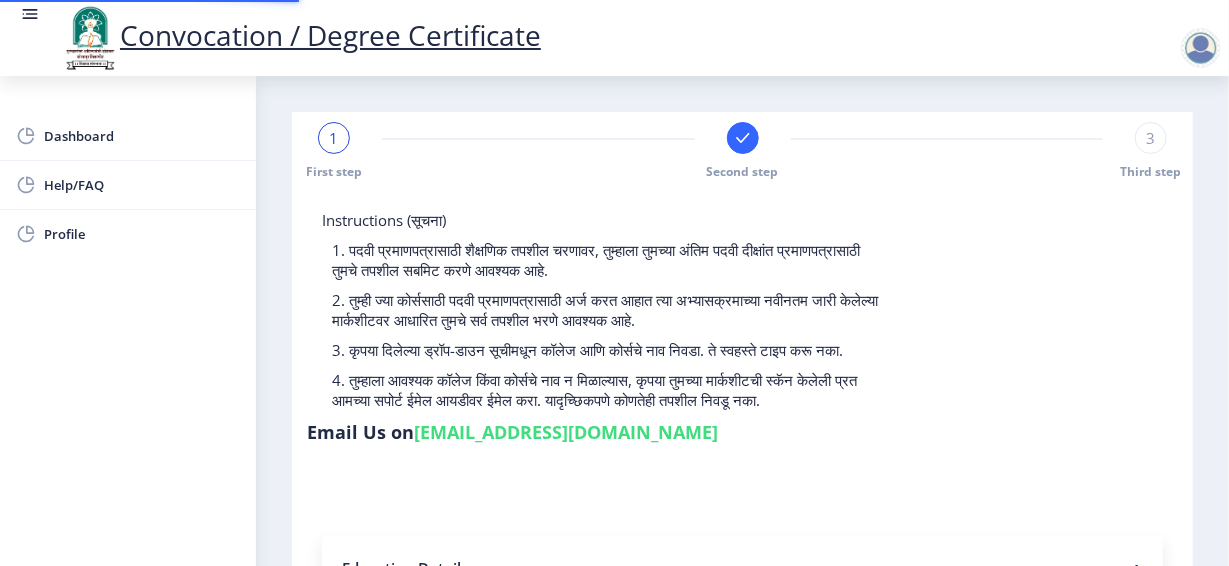 type on "2015032500255391" 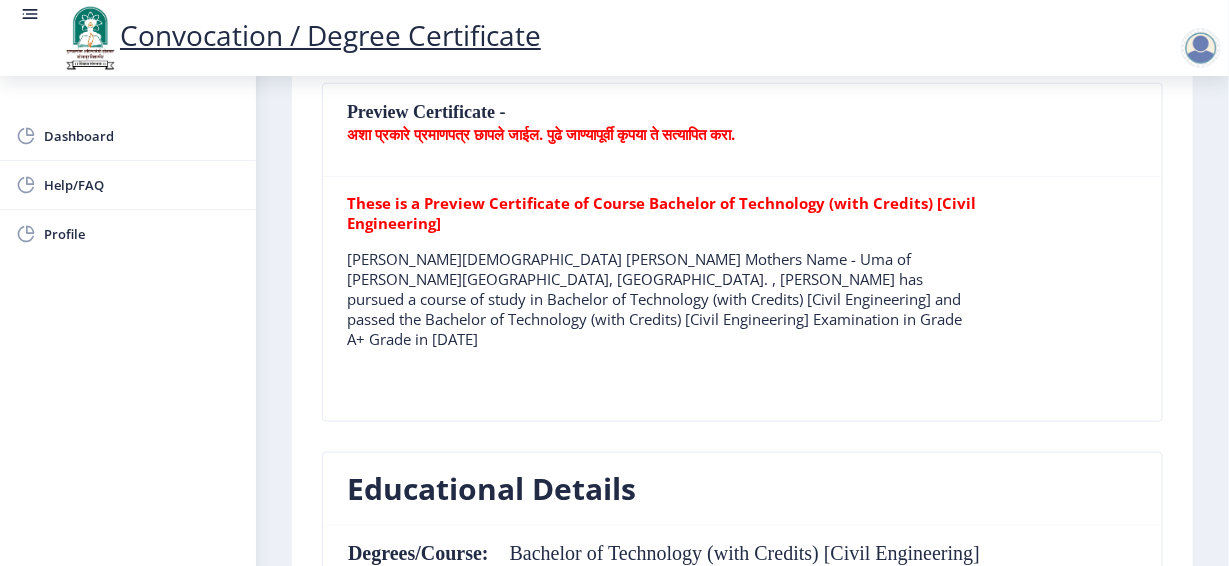 scroll, scrollTop: 0, scrollLeft: 0, axis: both 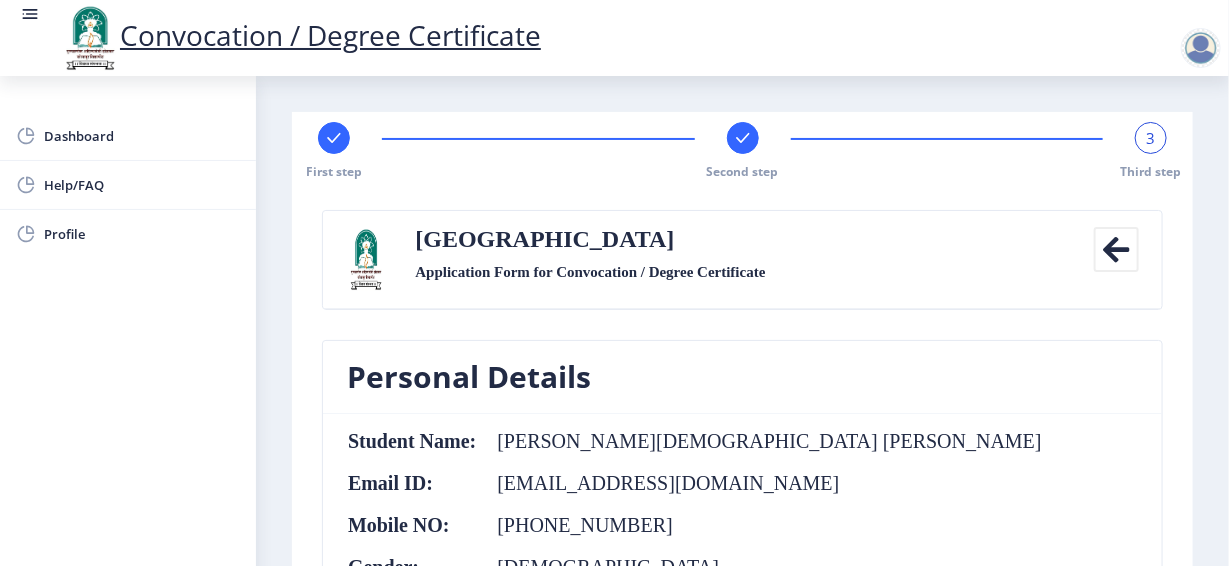 click 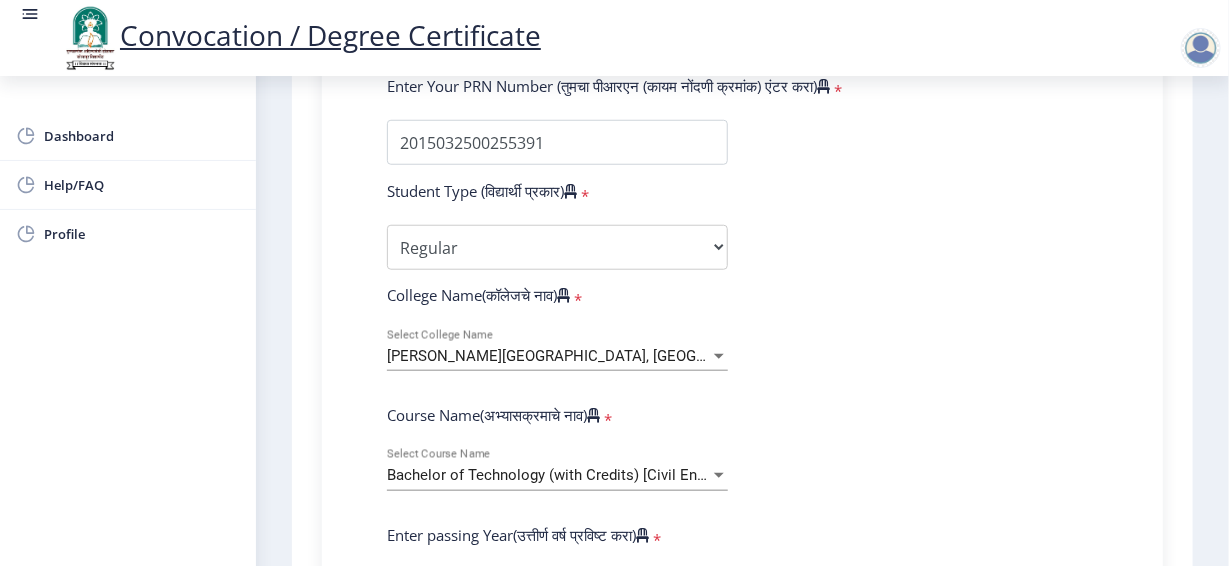 scroll, scrollTop: 604, scrollLeft: 0, axis: vertical 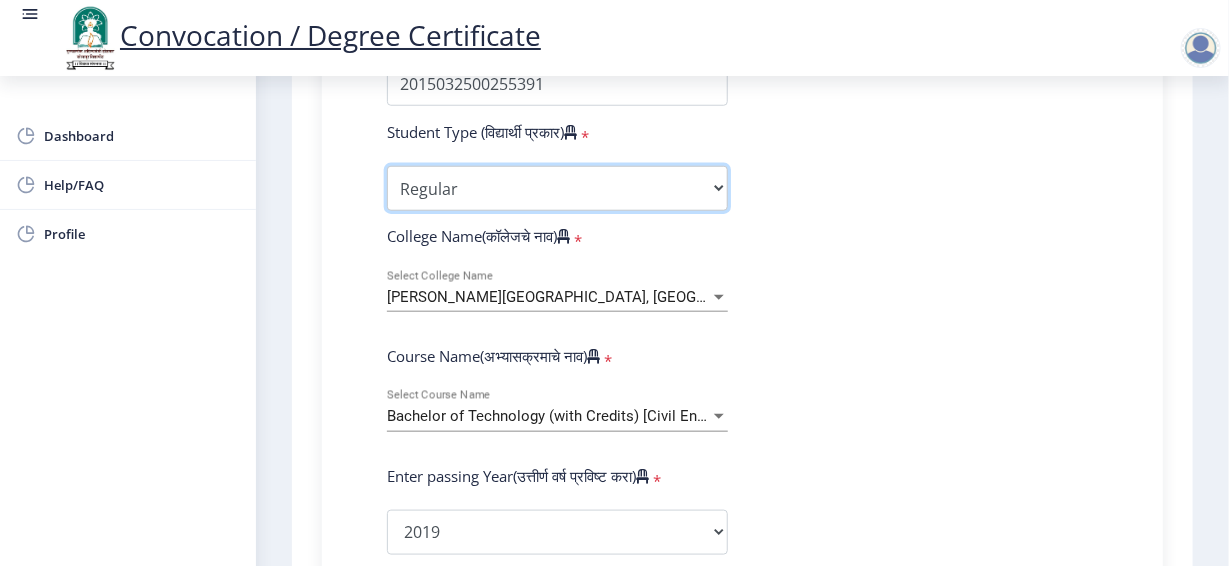 click on "Select Student Type Regular External" at bounding box center (557, 188) 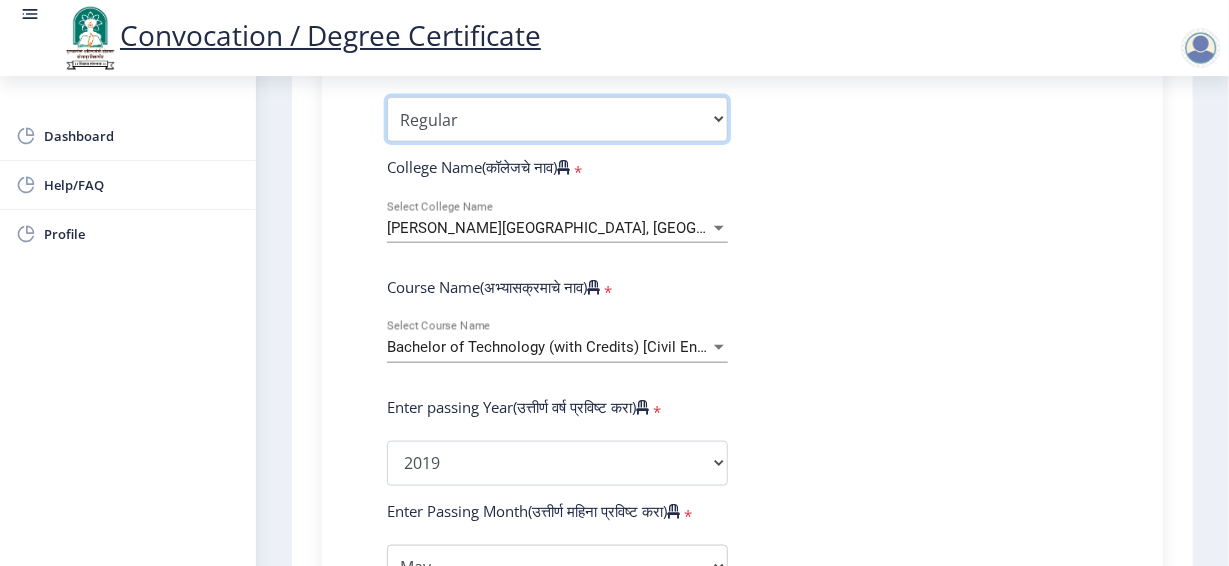 scroll, scrollTop: 677, scrollLeft: 0, axis: vertical 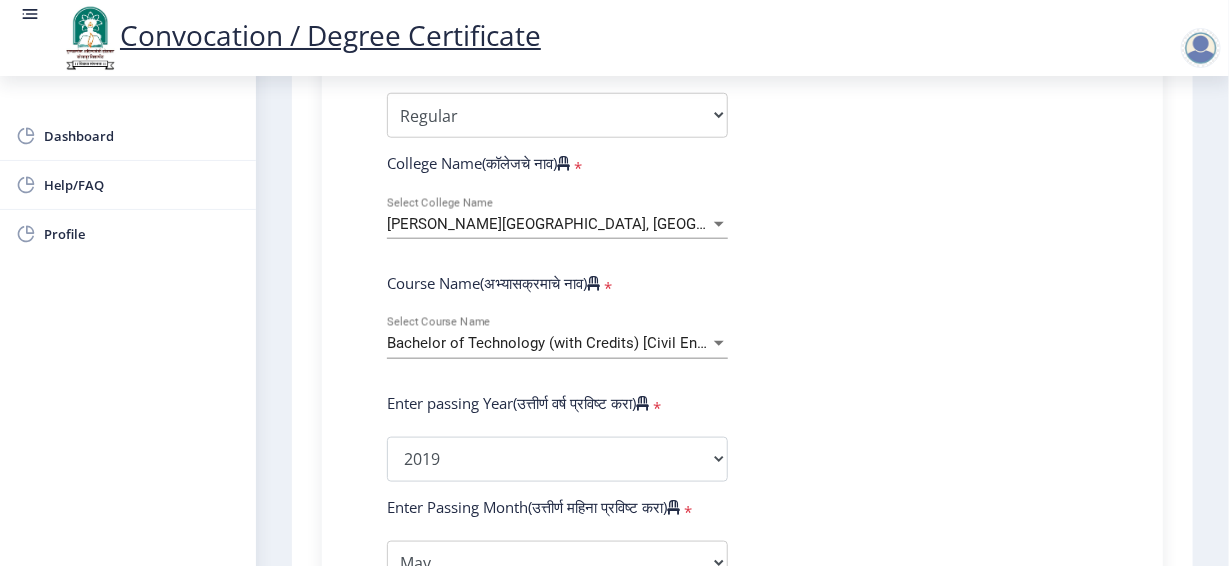 click on "Bachelor of Technology (with Credits) [Civil Engineering] Select Course Name" 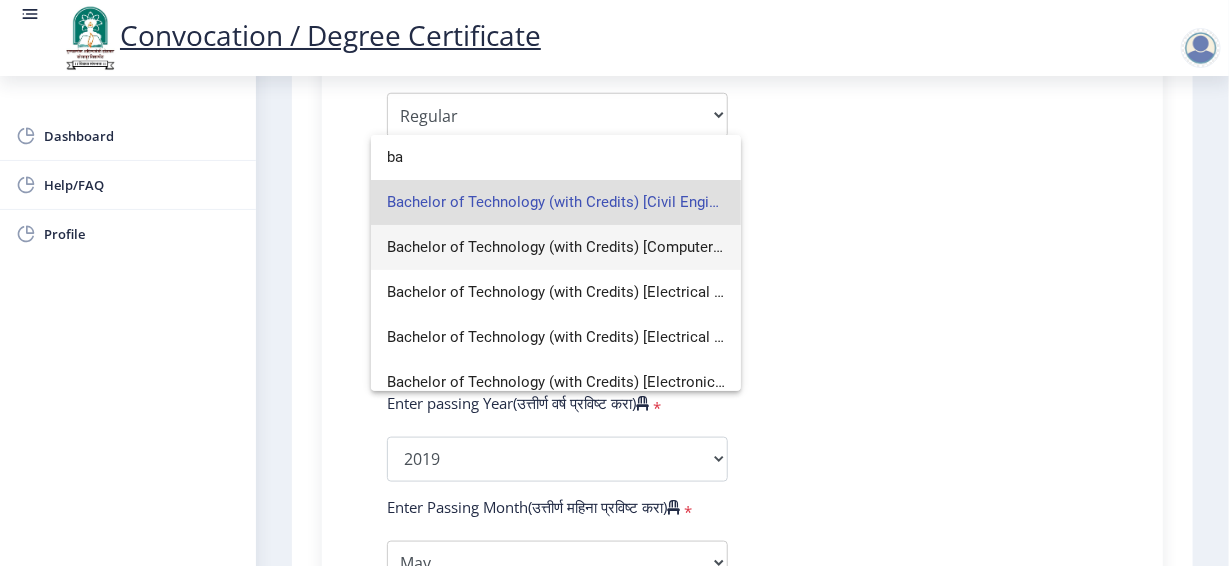 type on "b" 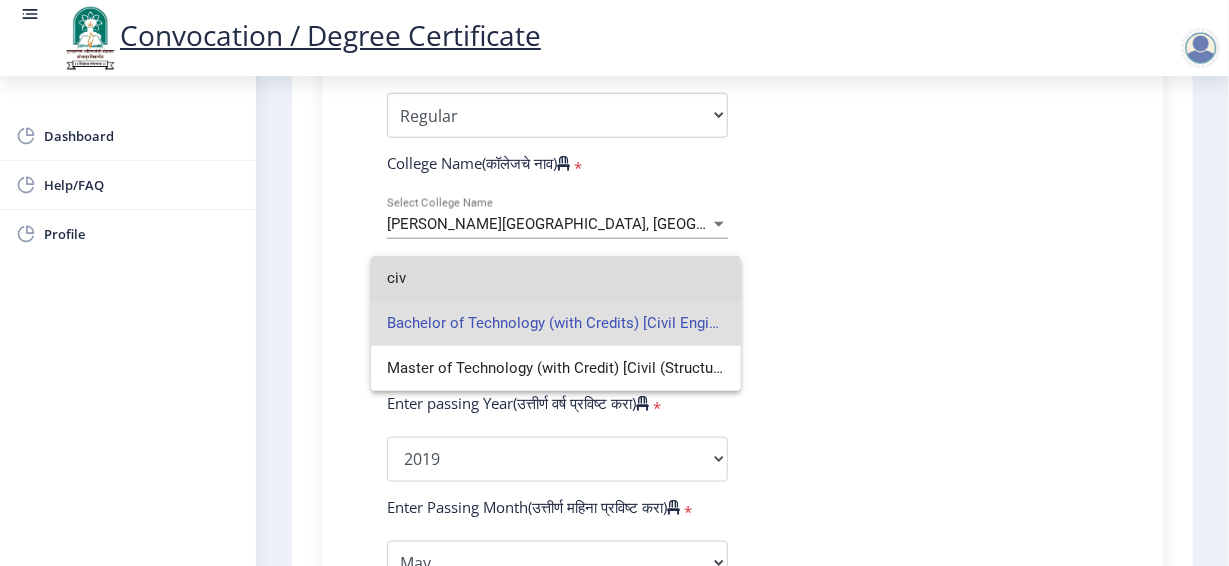 click on "civ" at bounding box center [556, 278] 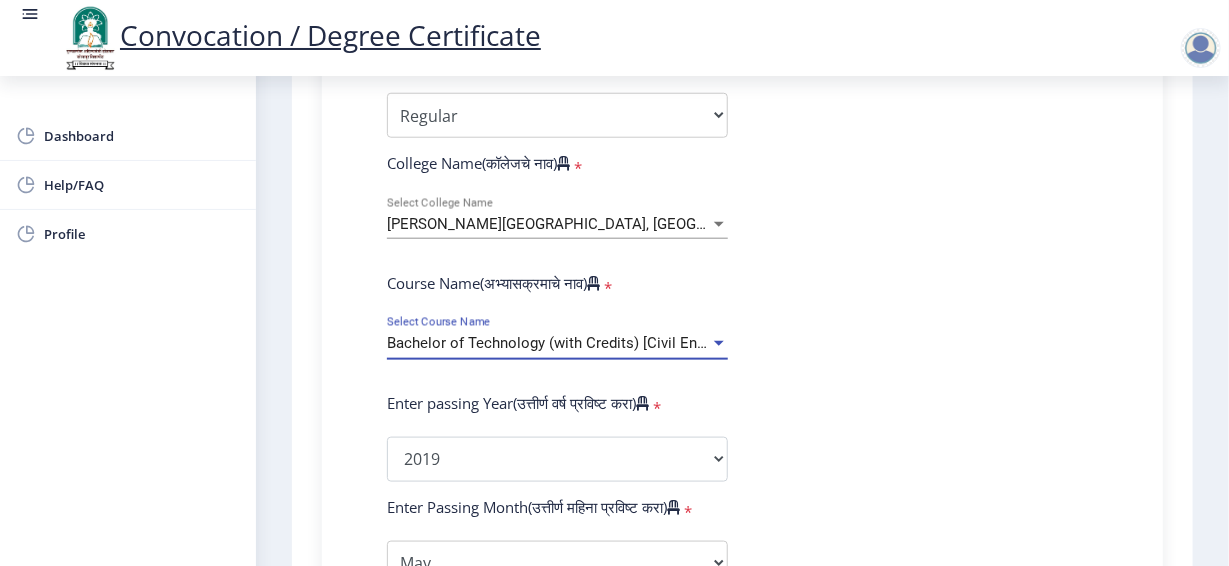 click on "[PERSON_NAME][GEOGRAPHIC_DATA], [GEOGRAPHIC_DATA]. Select College Name" 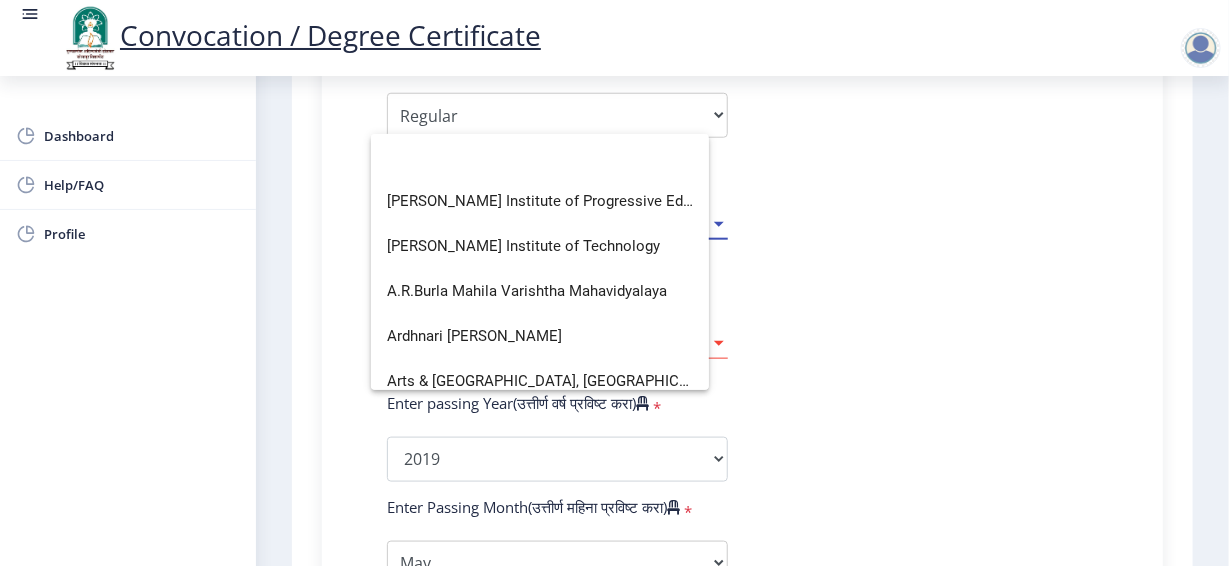 click on "[PERSON_NAME] Institute of Progressive Education's   [PERSON_NAME] Institute of Technology   A.R.Burla Mahila Varishtha Mahavidyalaya   Ardhnari [PERSON_NAME][GEOGRAPHIC_DATA], [GEOGRAPHIC_DATA],[GEOGRAPHIC_DATA][PERSON_NAME] Commerce College   B.C.A., B.B.A. and B.C.S. College   [PERSON_NAME] Shikshan Shastra Mahavidyalaya   [PERSON_NAME] College of Arts and Science   Baliramdada [PERSON_NAME] Mahavidyalaya   [PERSON_NAME][GEOGRAPHIC_DATA], [PERSON_NAME] College of Social Work   Bharat Mahavidyalaya   Bharatratna [PERSON_NAME] College of Engineering   Board of Sports & Physical Education Department   Bramhadevdada [GEOGRAPHIC_DATA], [GEOGRAPHIC_DATA]   C.B.[PERSON_NAME] Science,[DATE][PERSON_NAME] Commerce, [DATE][PERSON_NAME][GEOGRAPHIC_DATA]   [GEOGRAPHIC_DATA], [GEOGRAPHIC_DATA], [GEOGRAPHIC_DATA][PERSON_NAME] and Science   Edulab college   test1" at bounding box center [540, 262] 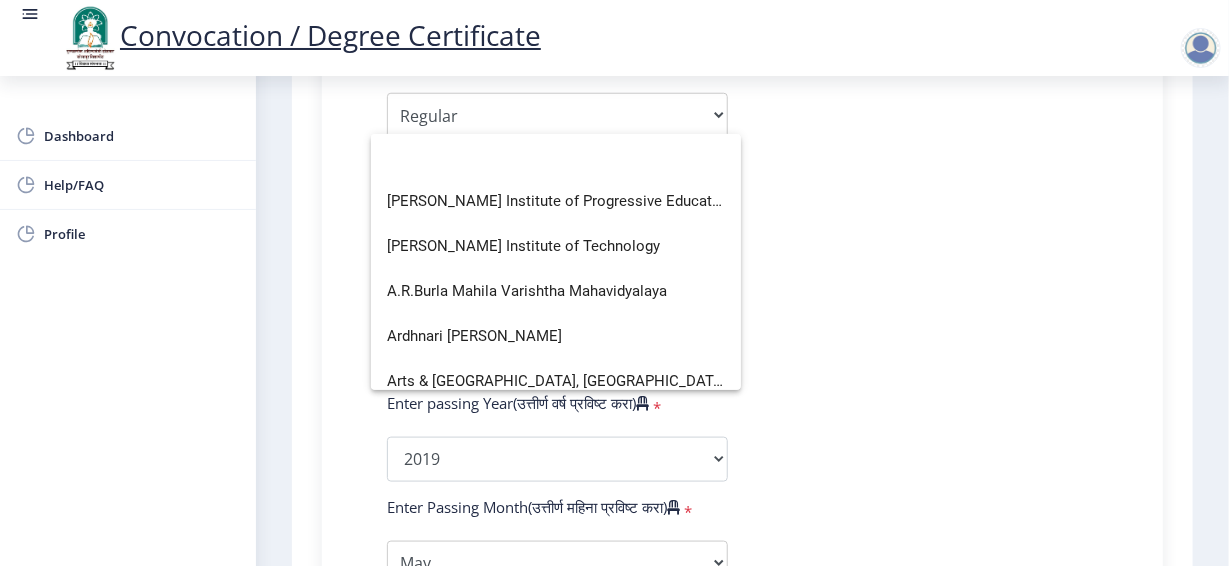 click 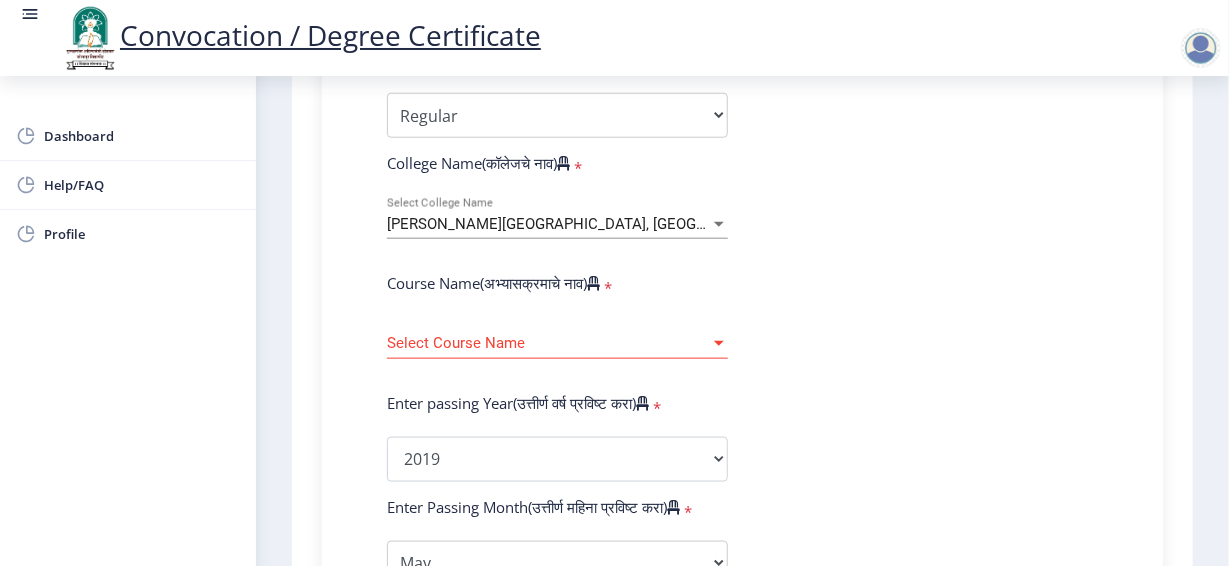 click 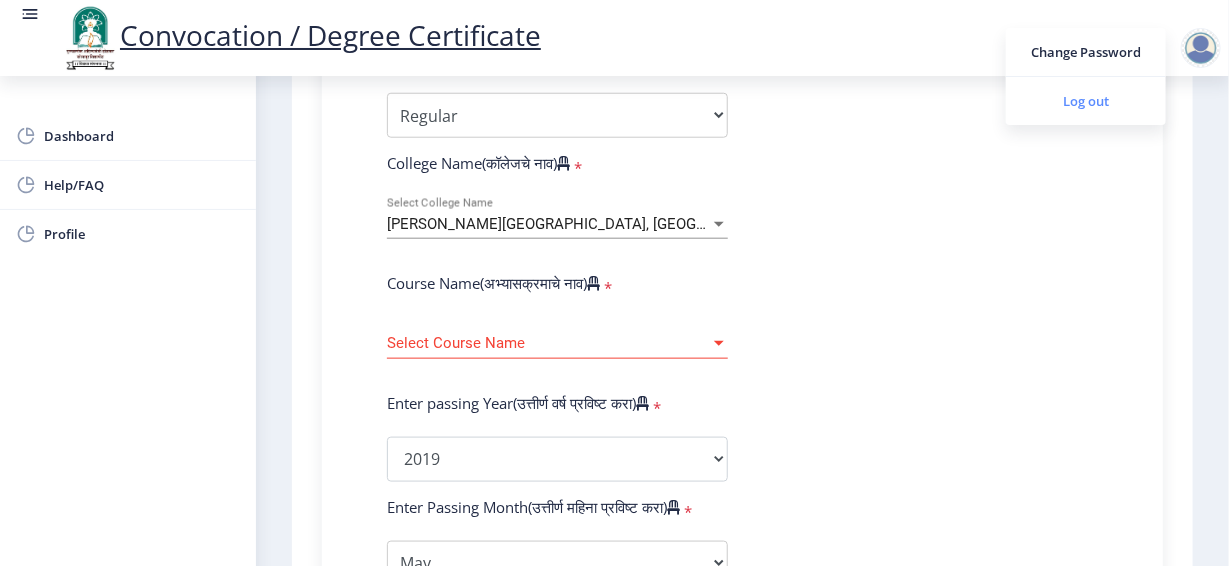click on "Log out" at bounding box center (1086, 101) 